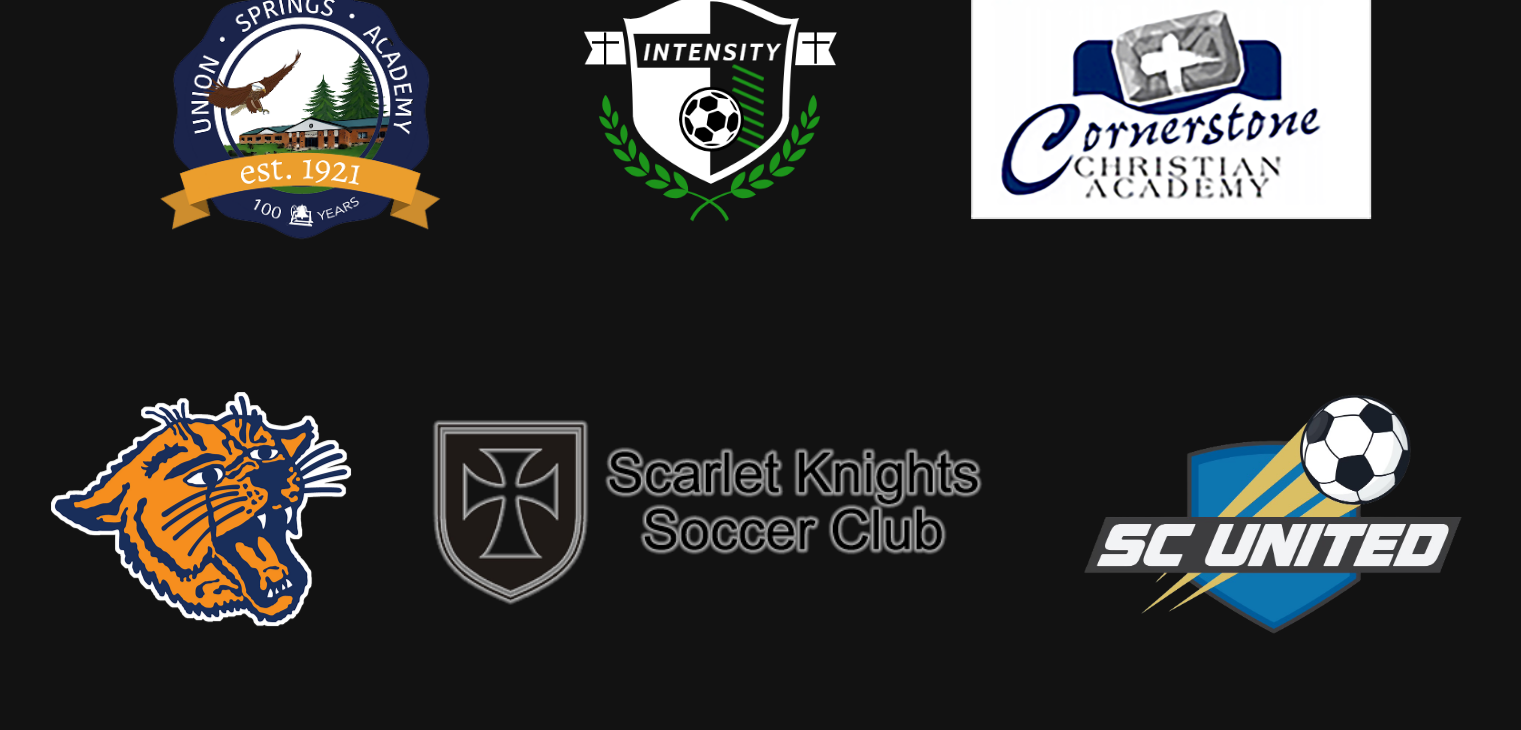 scroll, scrollTop: 0, scrollLeft: 0, axis: both 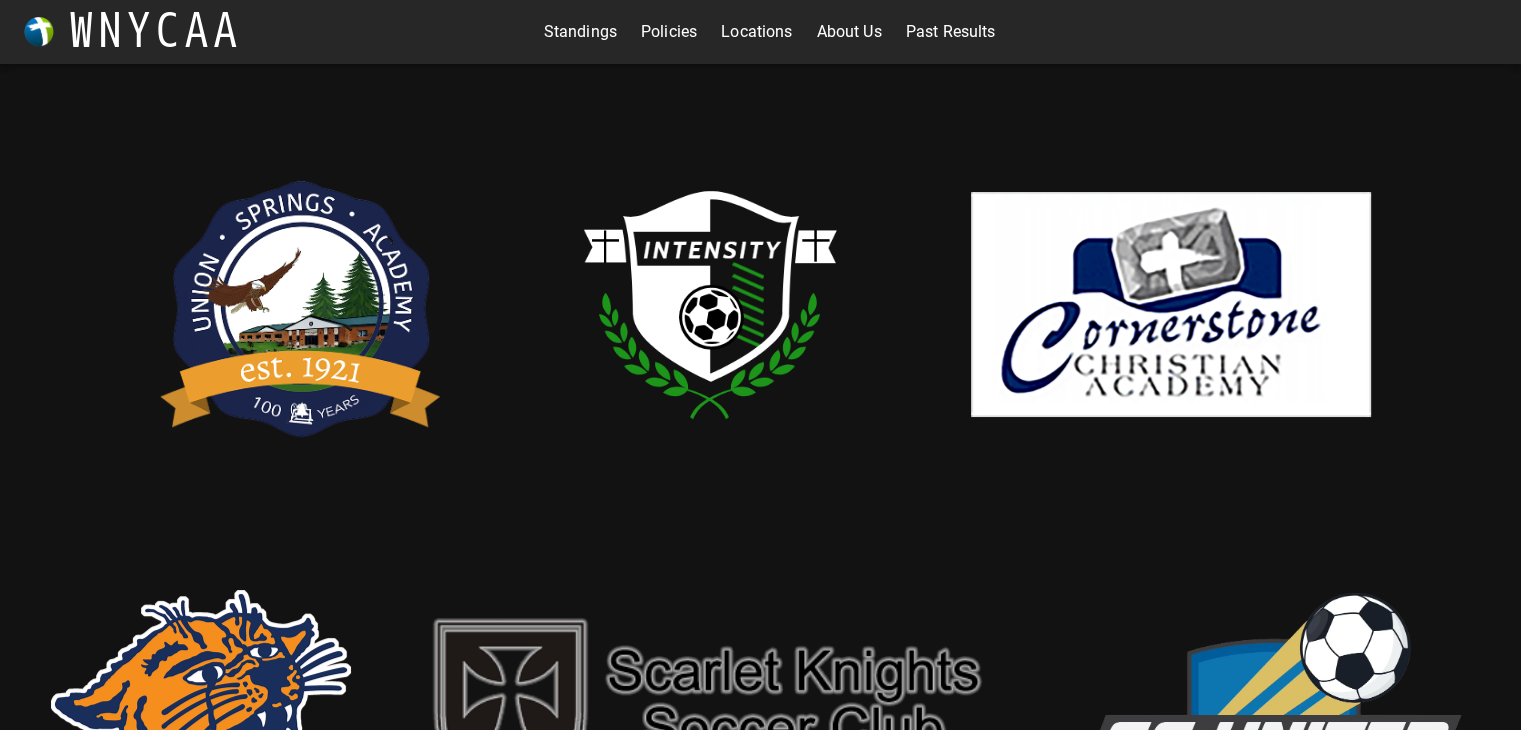 click on "Standings" at bounding box center (580, 32) 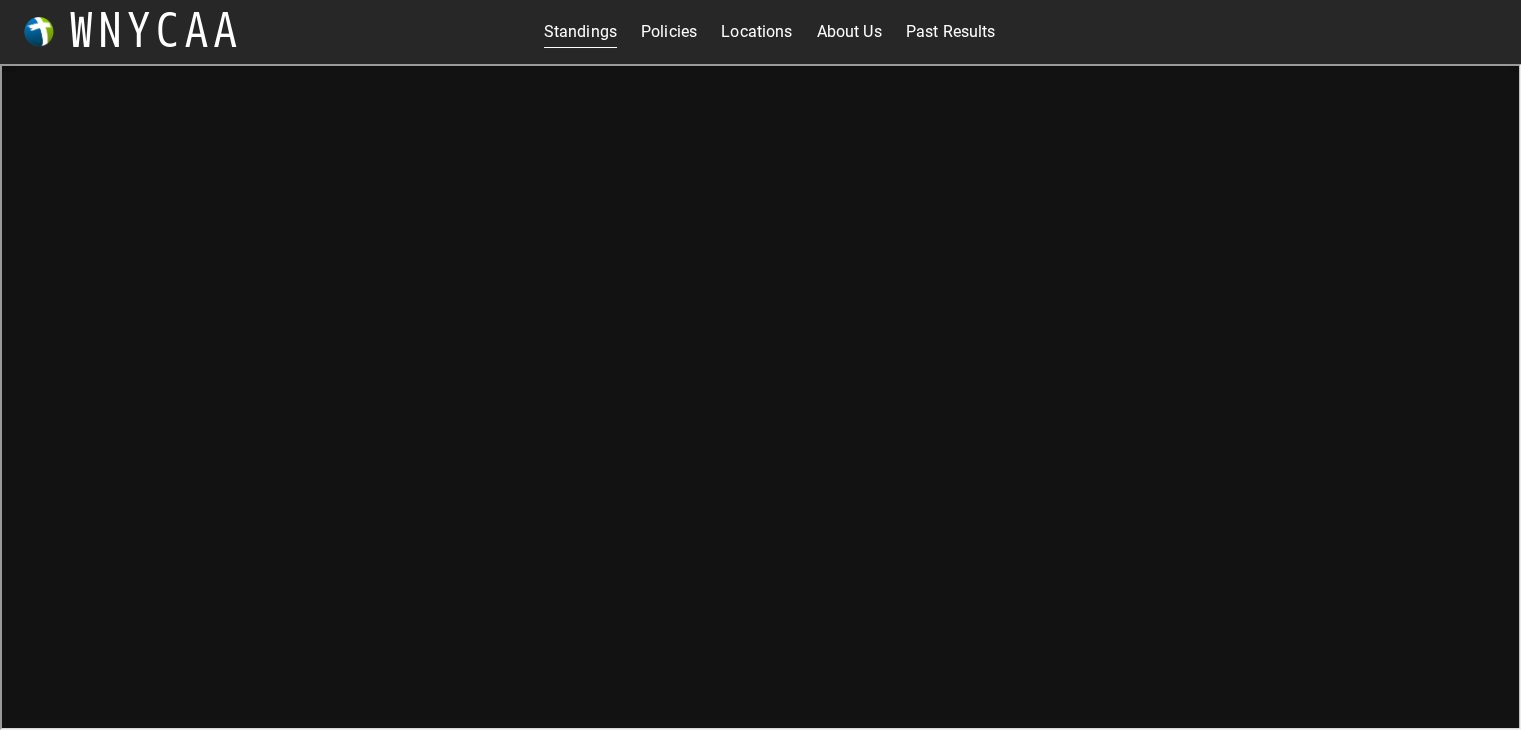 click on "About Us" at bounding box center (848, 32) 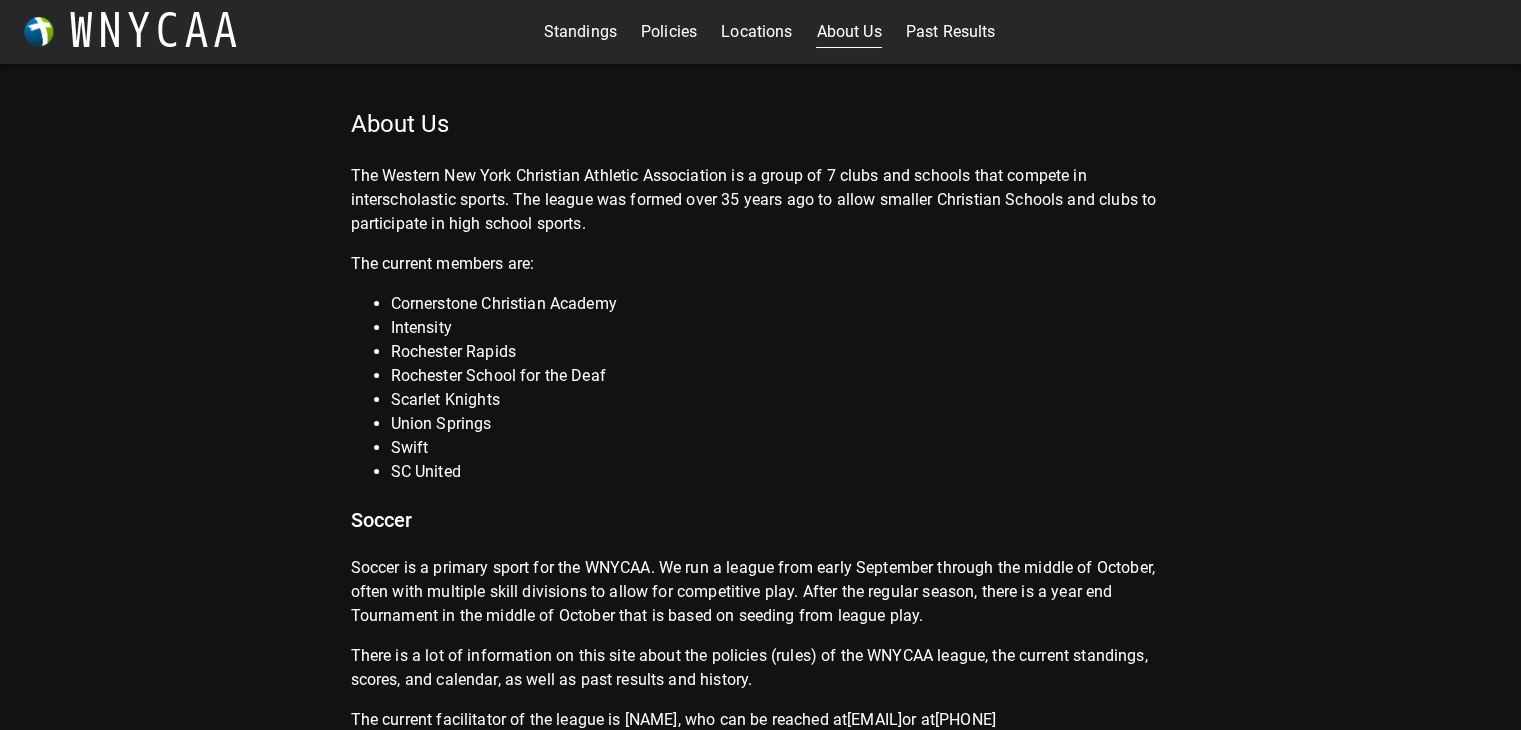 scroll, scrollTop: 0, scrollLeft: 0, axis: both 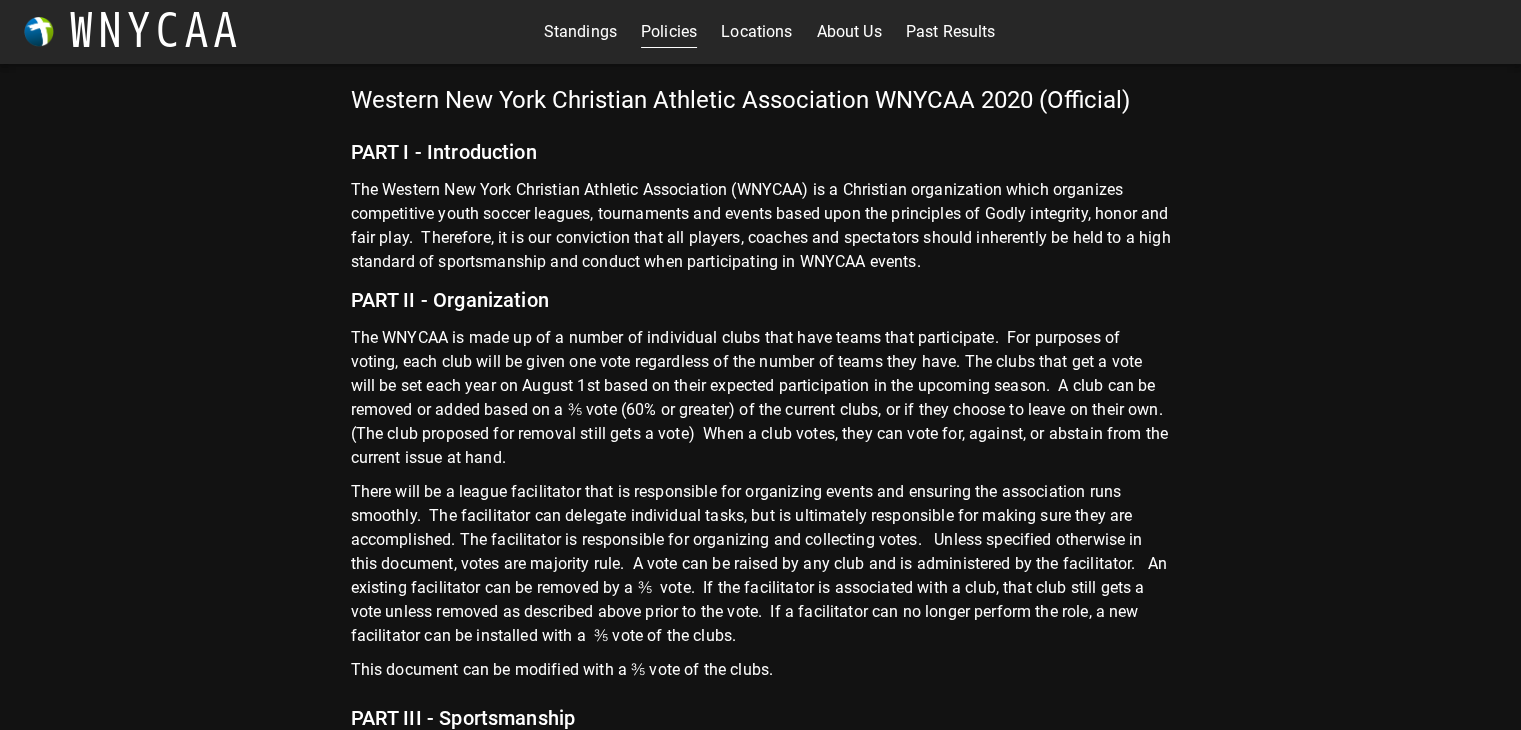 click on "Standings" at bounding box center (580, 32) 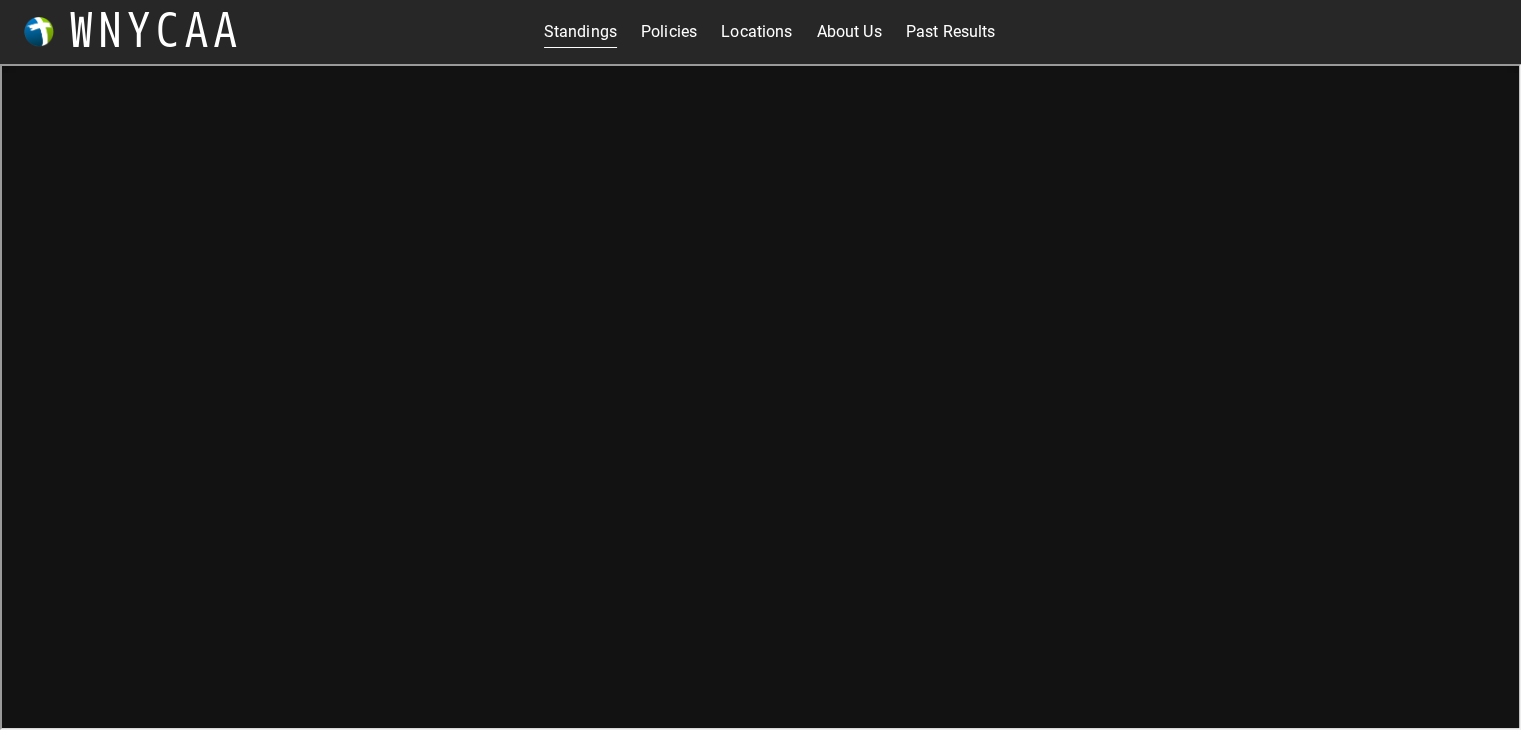 click on "Policies" at bounding box center (669, 32) 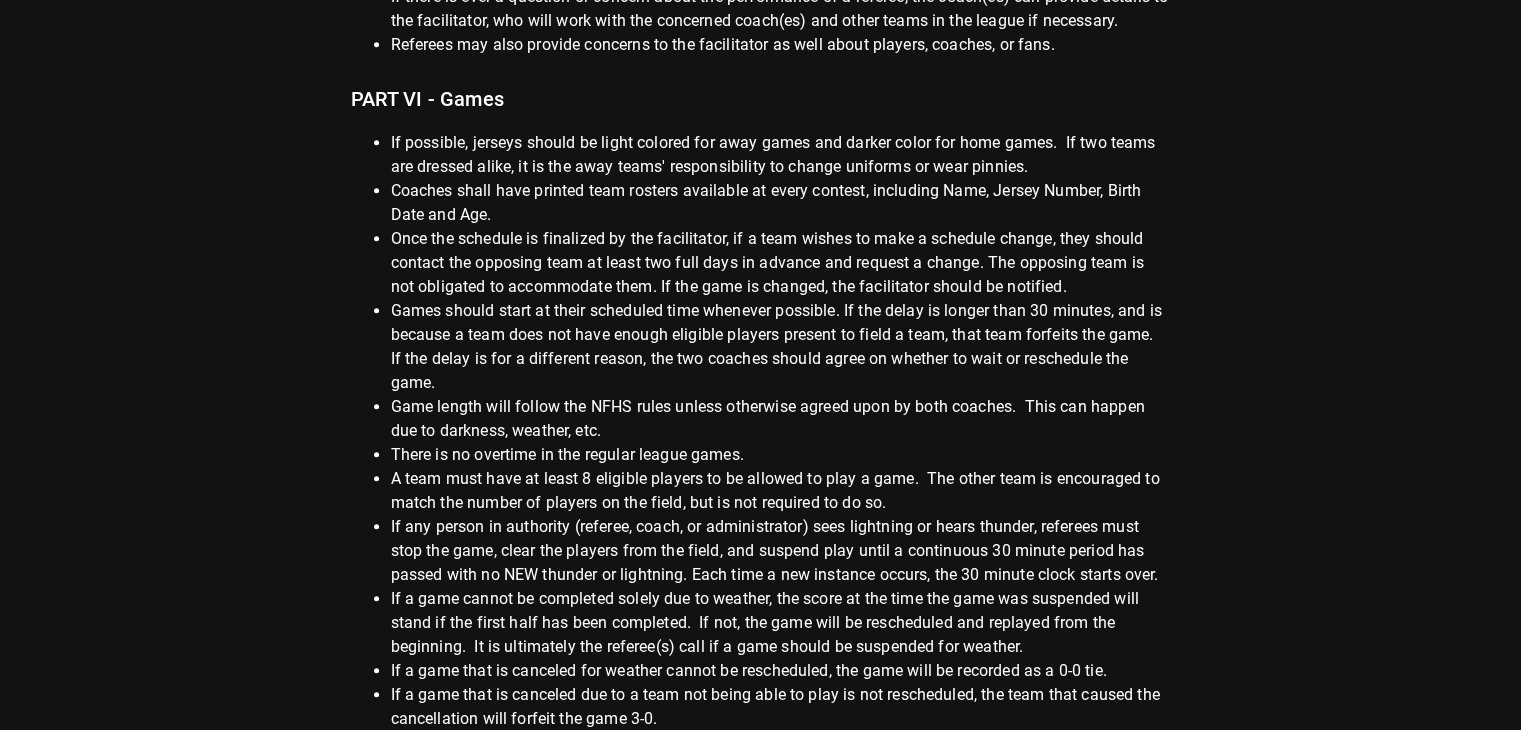 scroll, scrollTop: 1672, scrollLeft: 0, axis: vertical 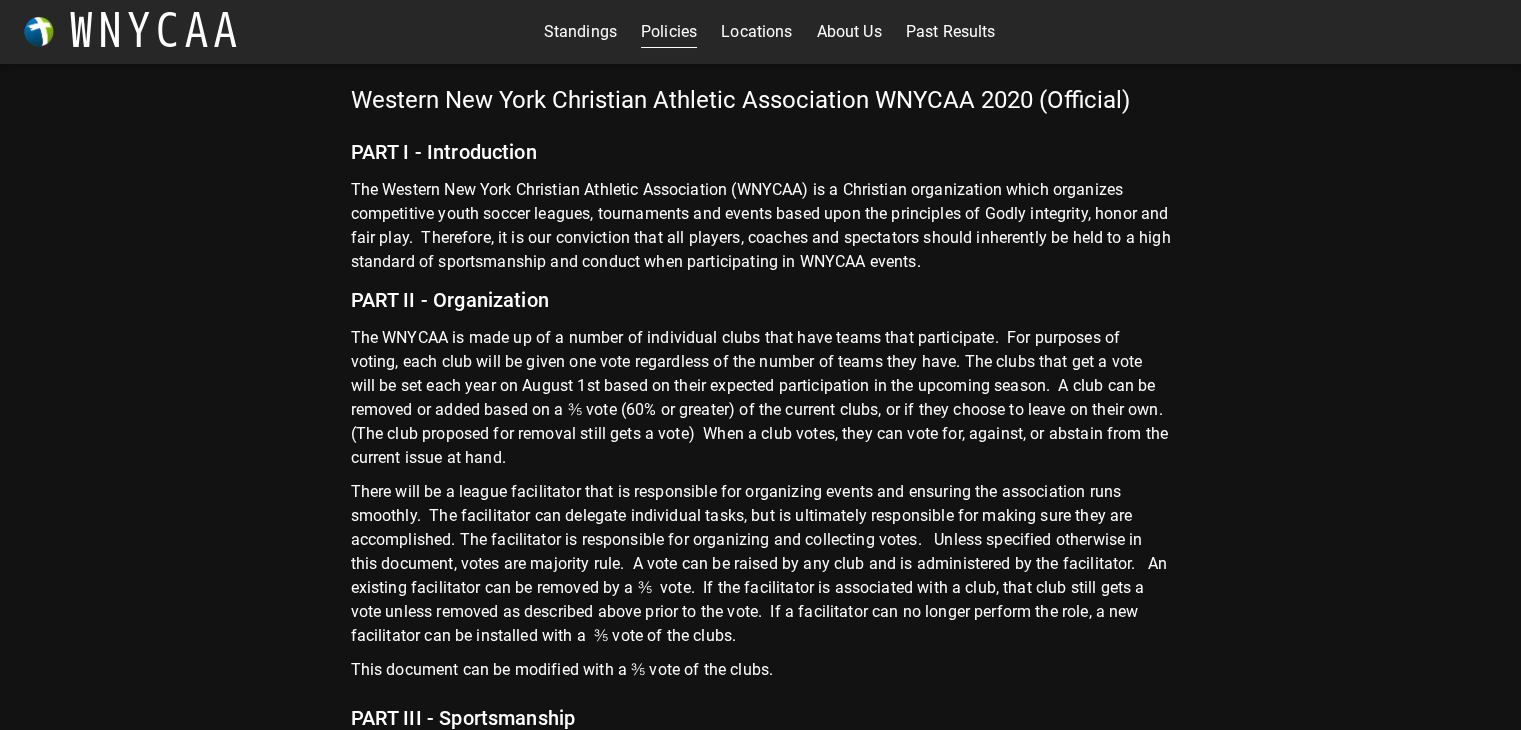 click on "Standings" at bounding box center [580, 32] 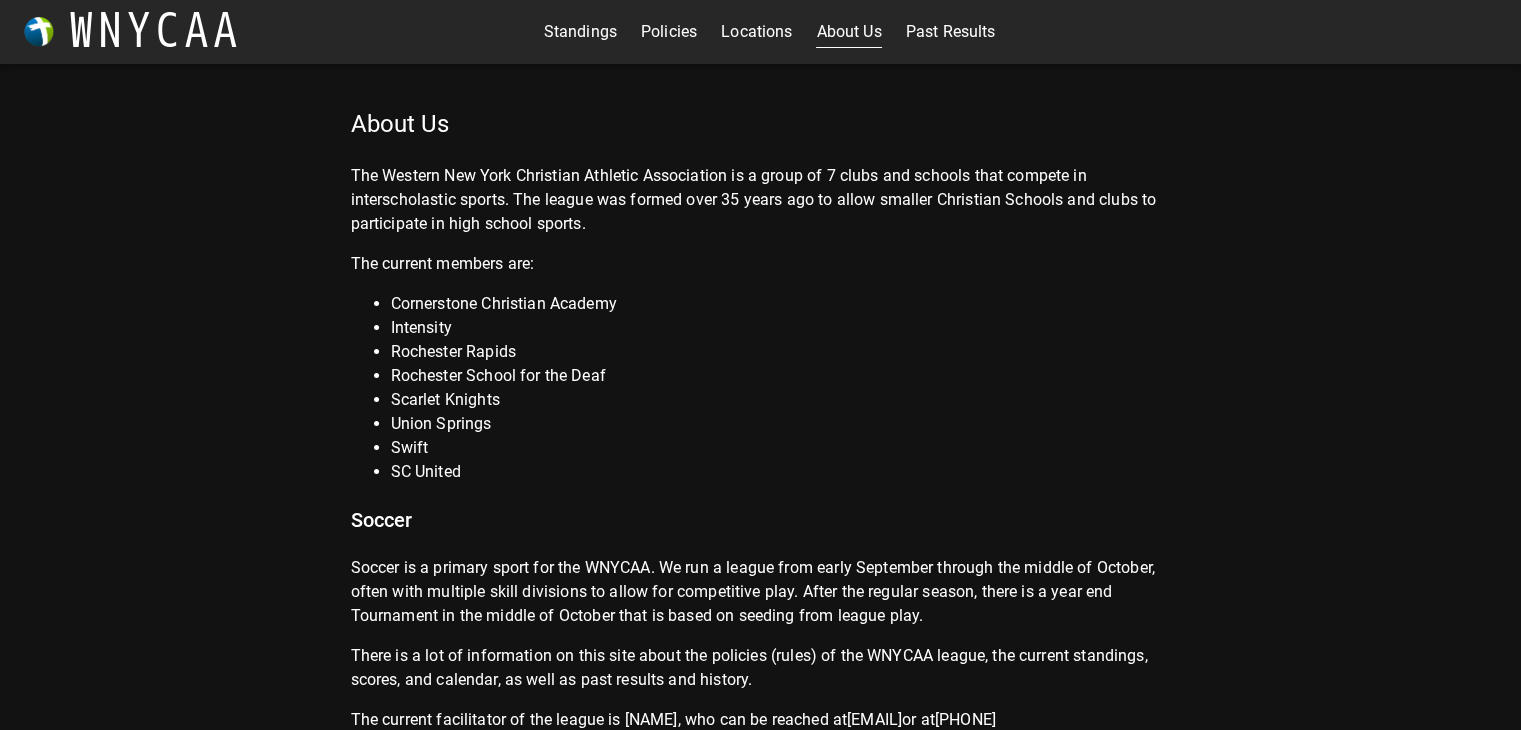click on "About Us" at bounding box center [848, 32] 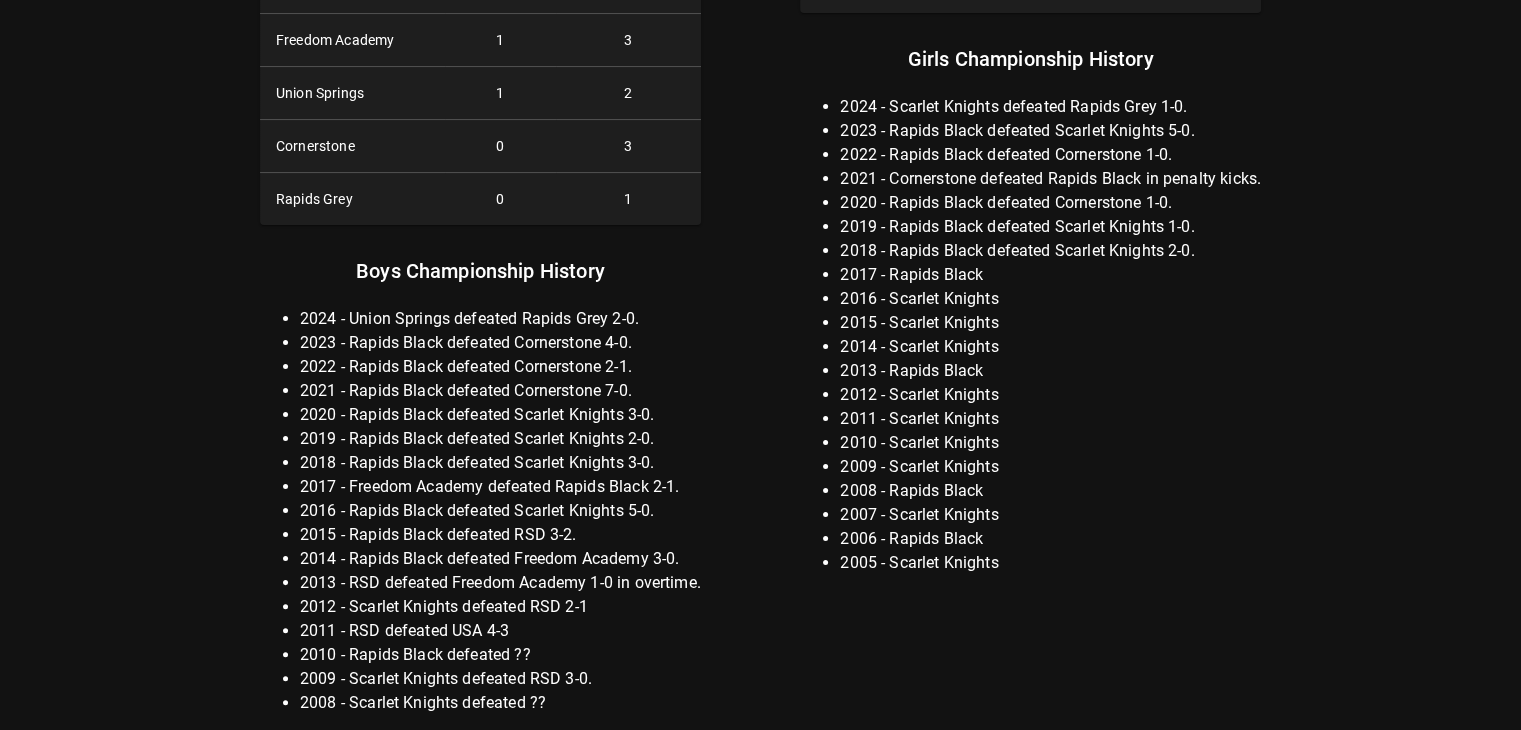 scroll, scrollTop: 0, scrollLeft: 0, axis: both 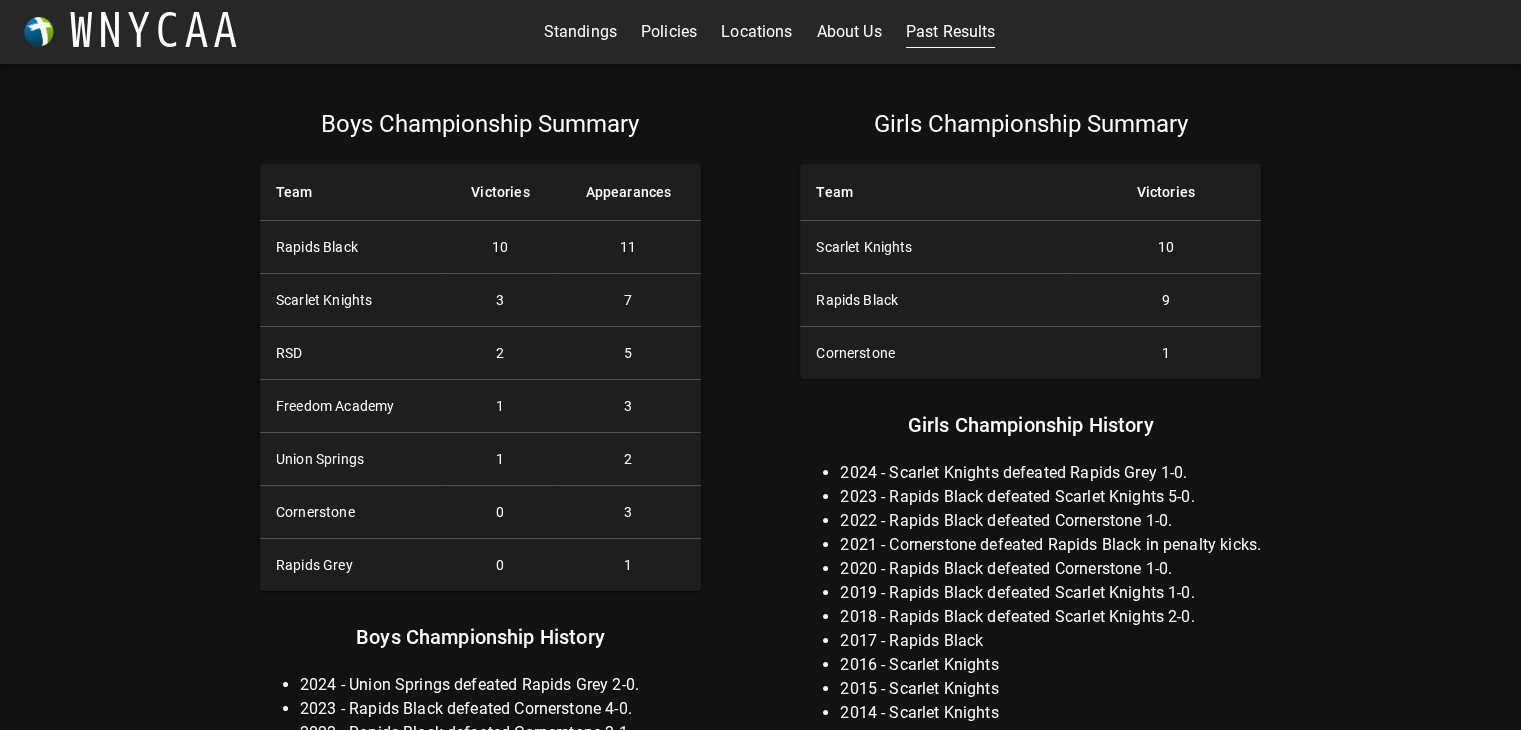 click on "Standings" at bounding box center [580, 32] 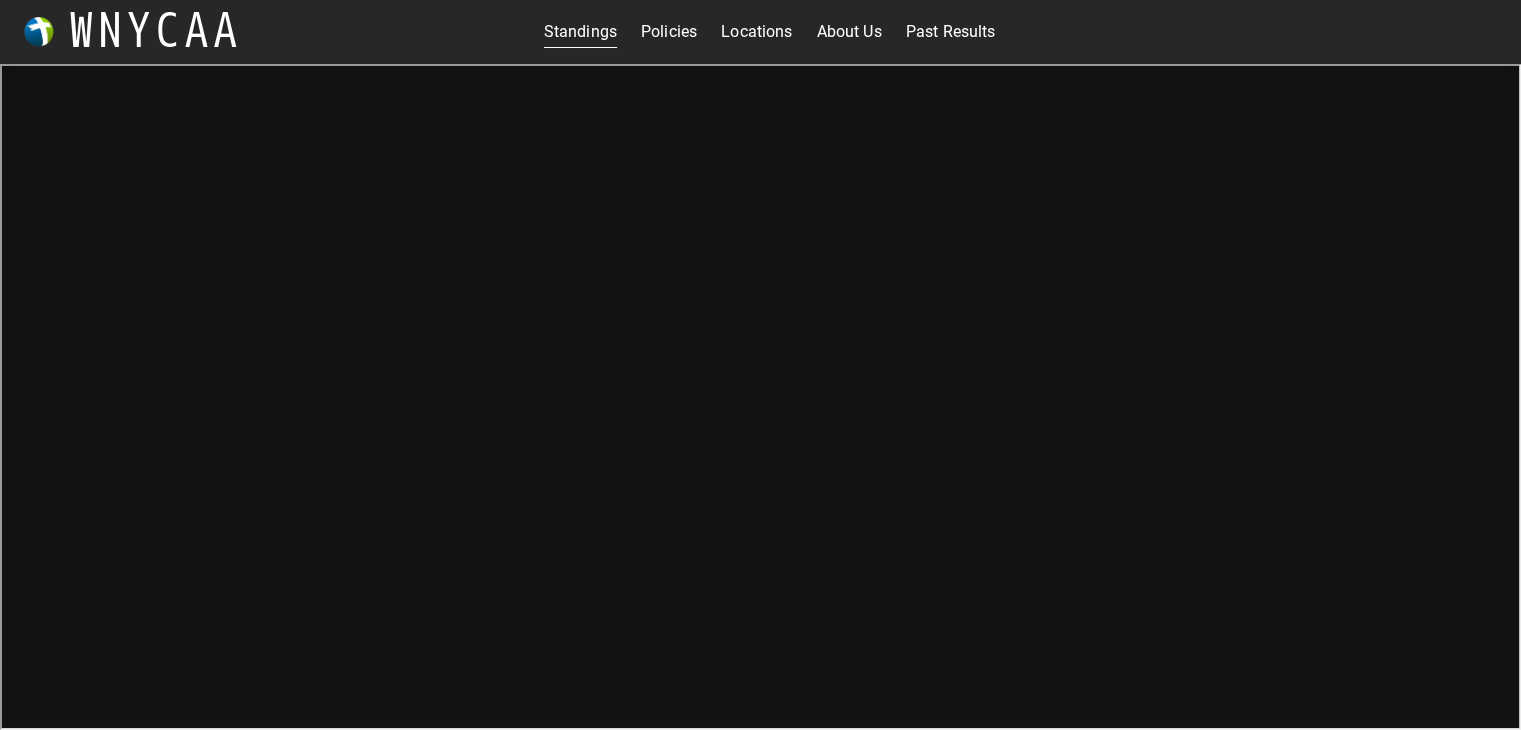 click on "Standings Policies Locations About Us Past Results" at bounding box center [769, 32] 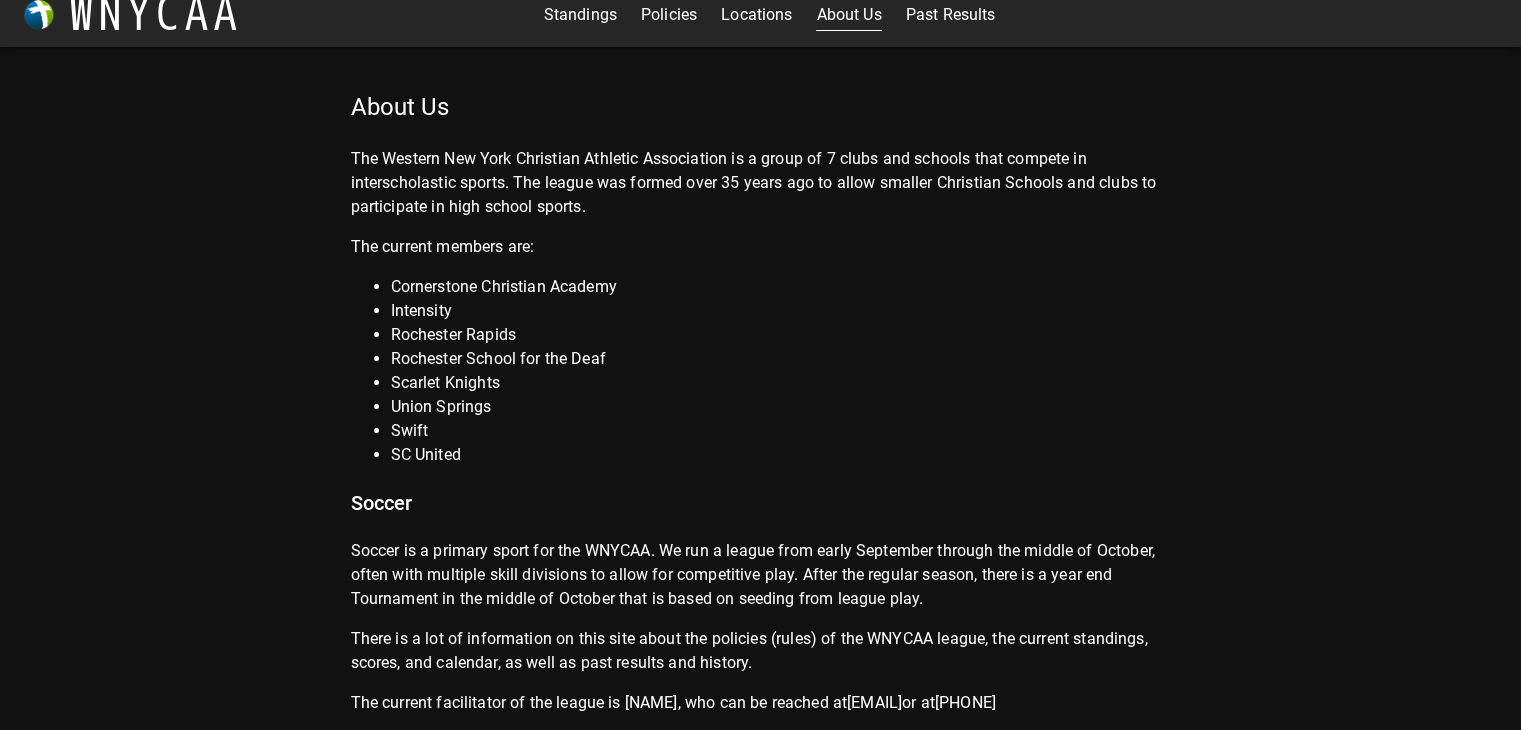 scroll, scrollTop: 0, scrollLeft: 0, axis: both 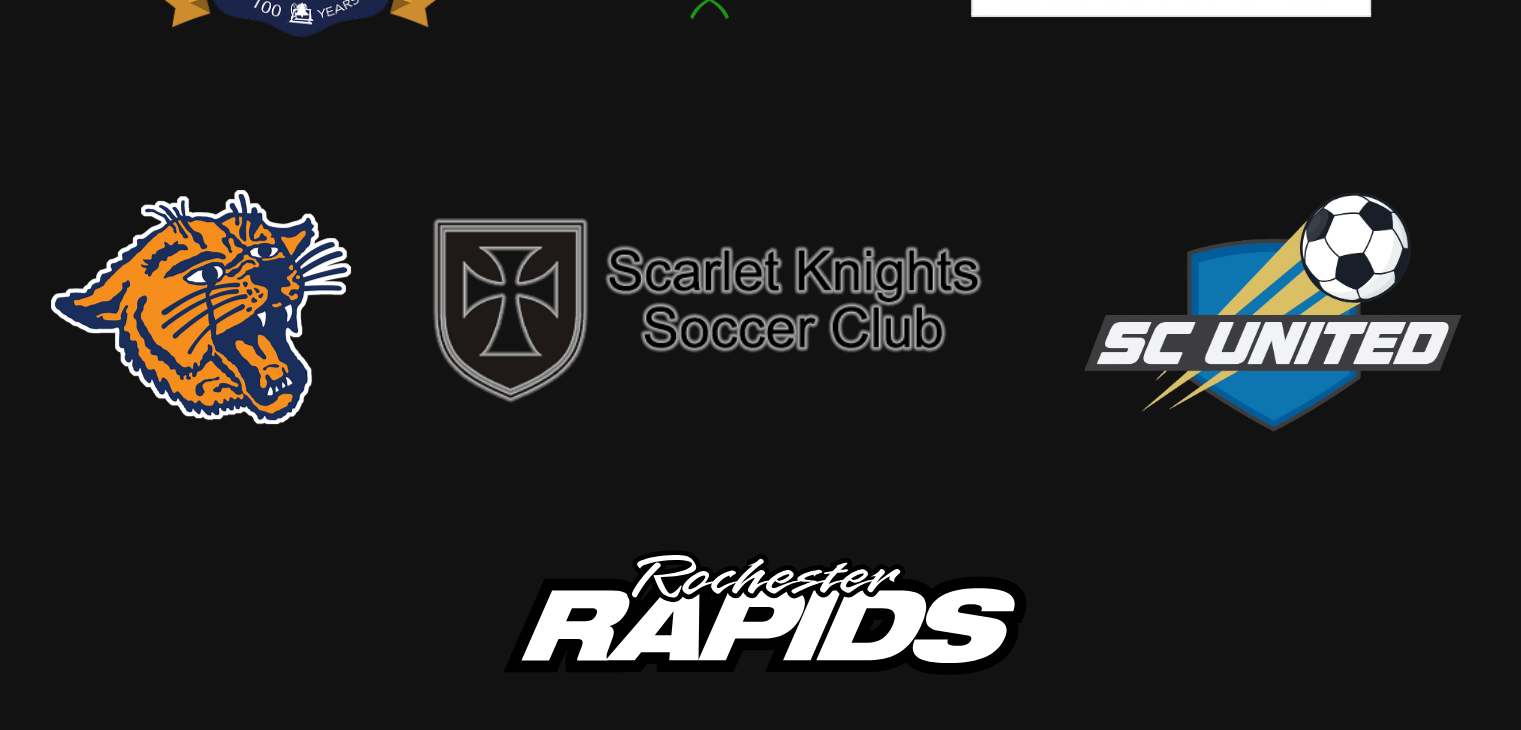 click at bounding box center (761, 622) 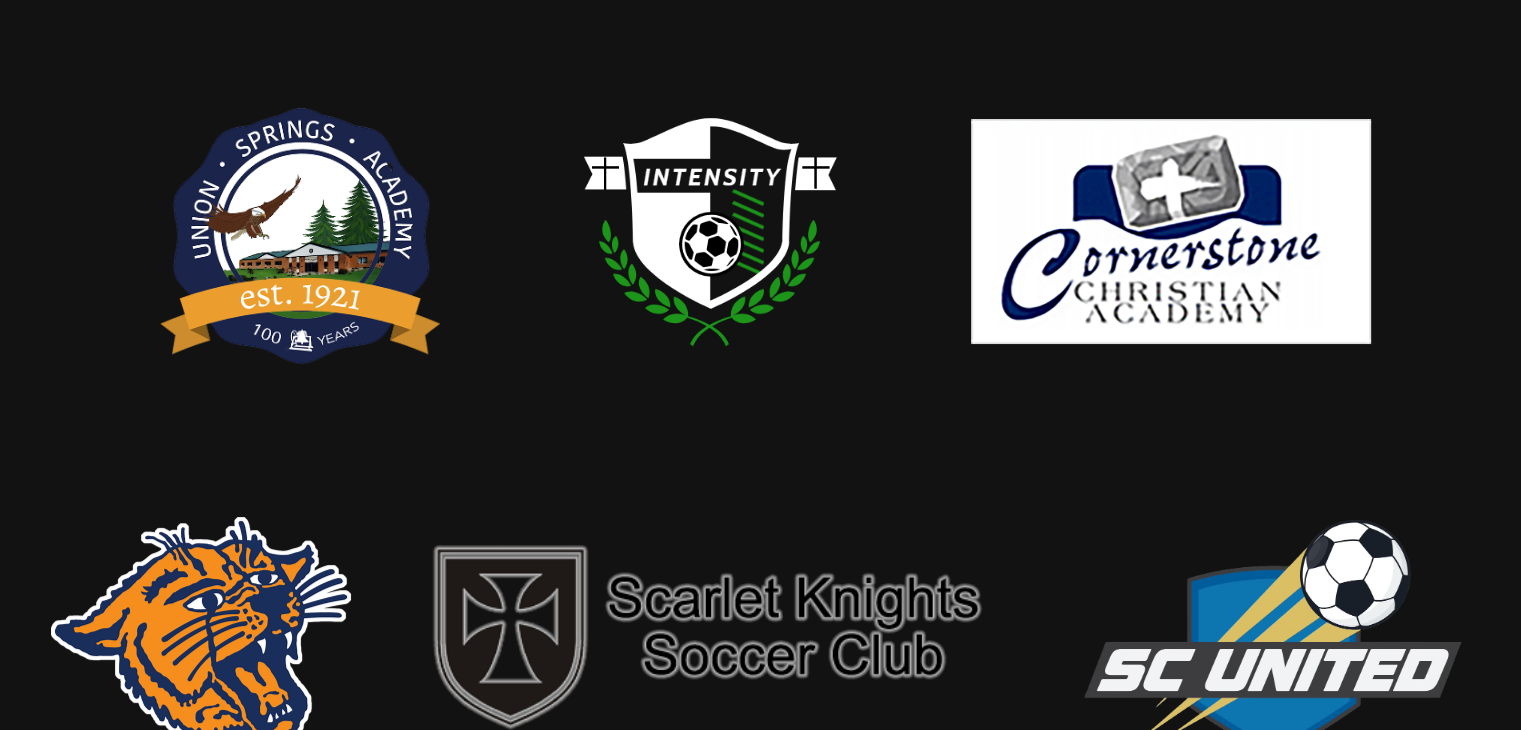 scroll, scrollTop: 0, scrollLeft: 0, axis: both 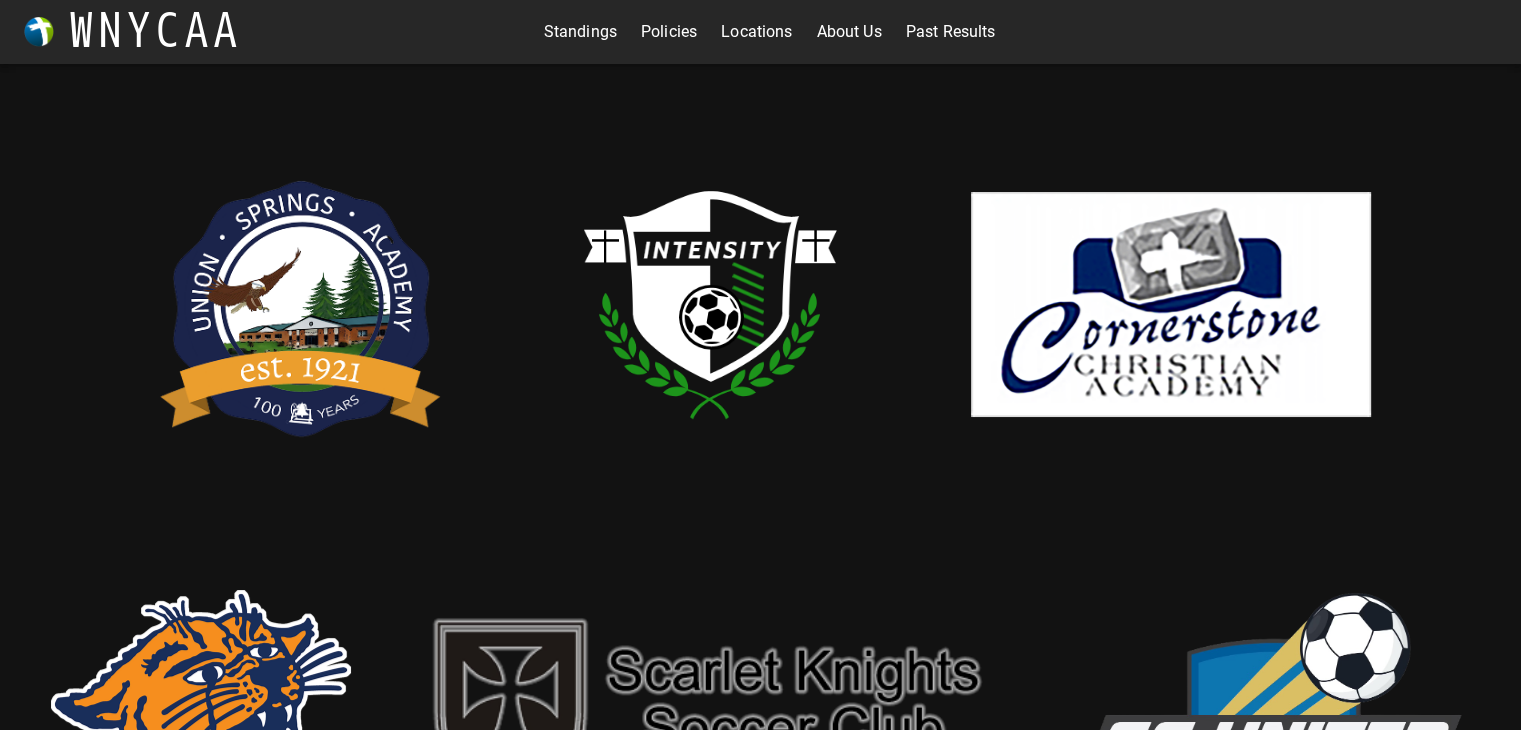 click on "Past Results" at bounding box center [951, 32] 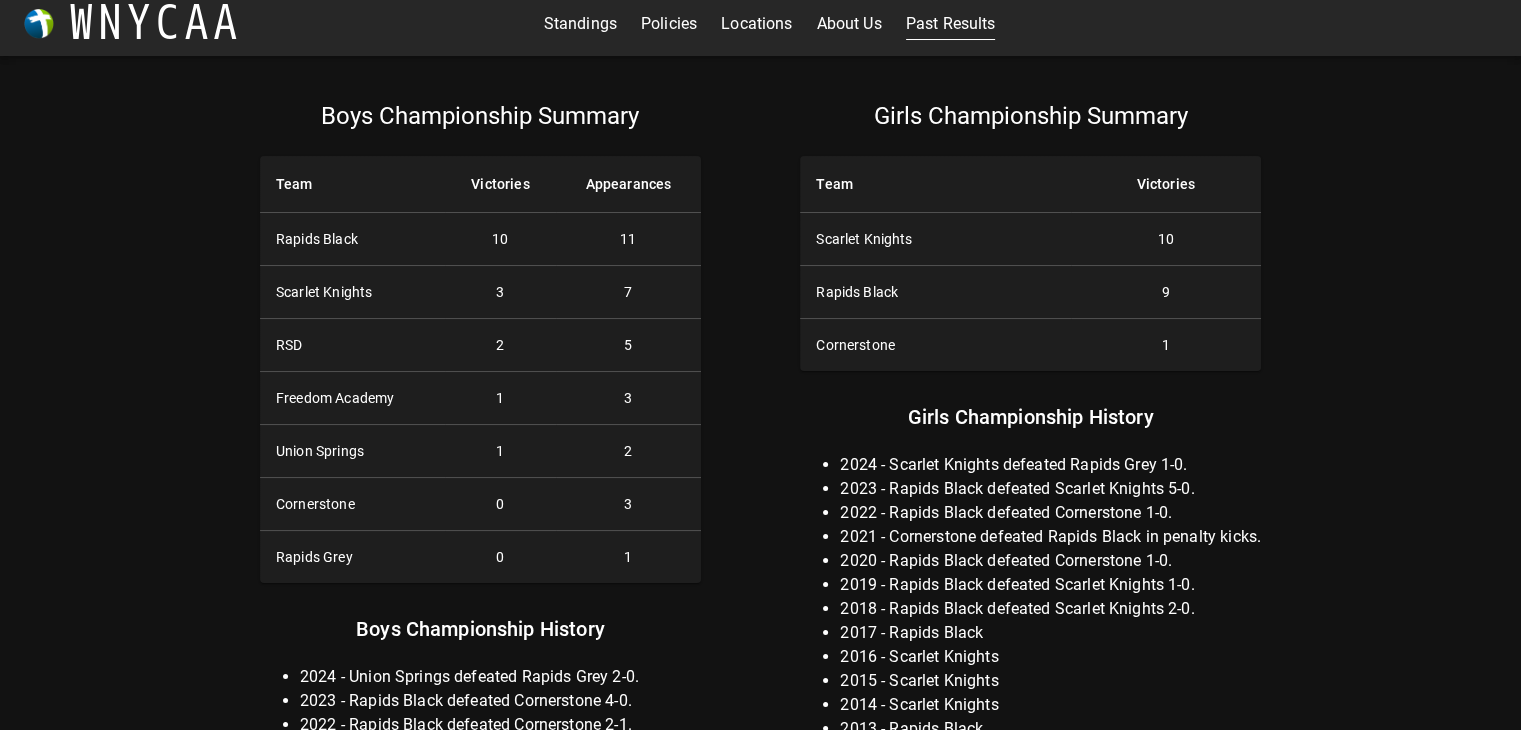 scroll, scrollTop: 0, scrollLeft: 0, axis: both 